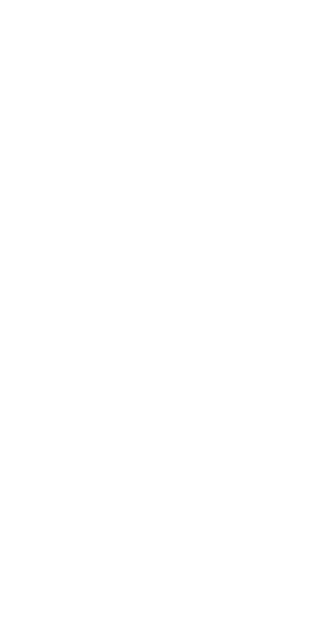 scroll, scrollTop: 0, scrollLeft: 0, axis: both 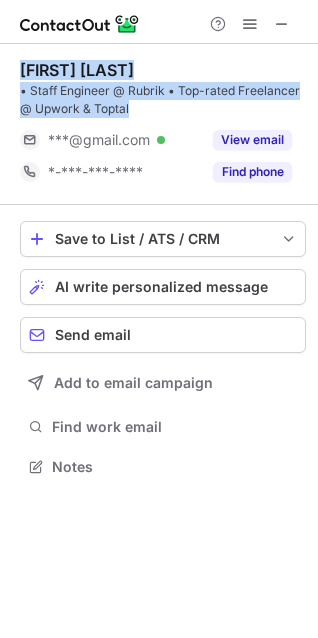 drag, startPoint x: 52, startPoint y: 84, endPoint x: 133, endPoint y: 112, distance: 85.70297 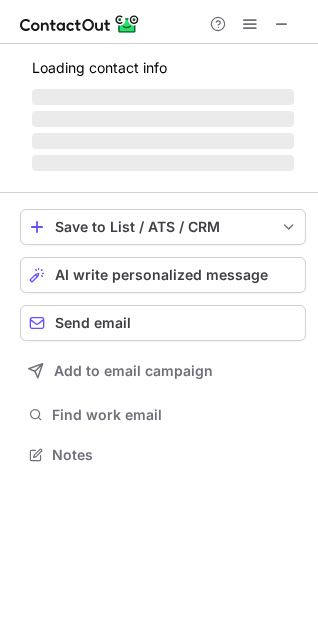 scroll, scrollTop: 441, scrollLeft: 318, axis: both 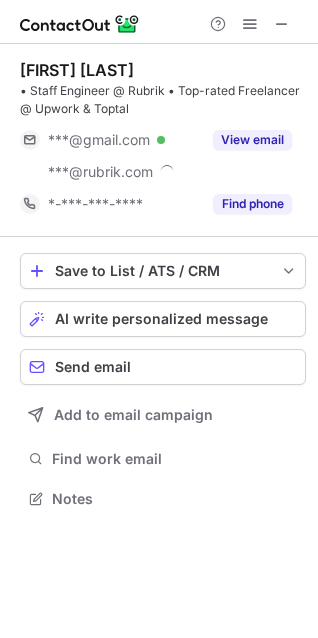 click on "Nandish Kotadia" at bounding box center [77, 70] 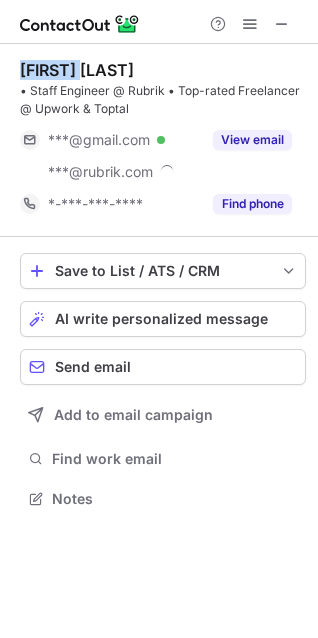 click on "Nandish Kotadia" at bounding box center (77, 70) 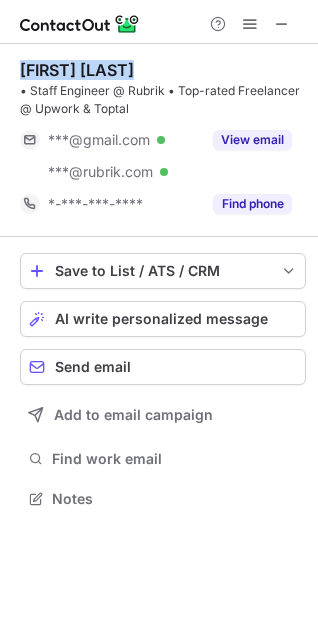click on "Nandish Kotadia" at bounding box center [77, 70] 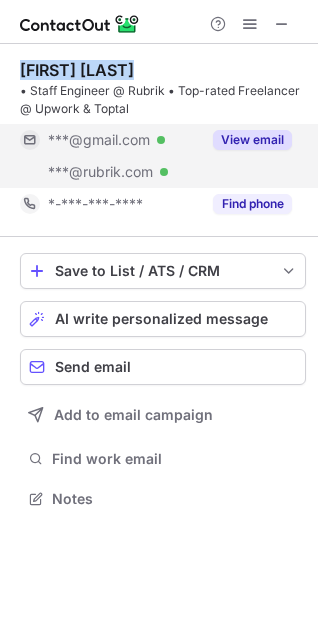 click on "View email" at bounding box center [252, 140] 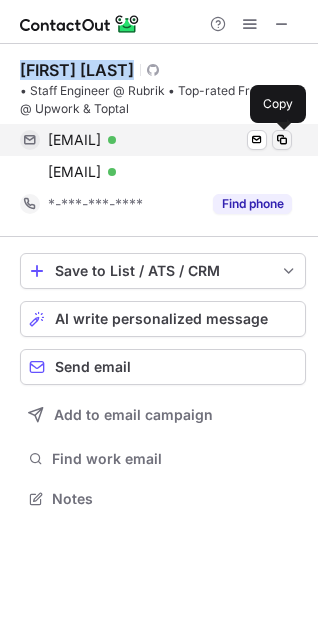 click at bounding box center (282, 140) 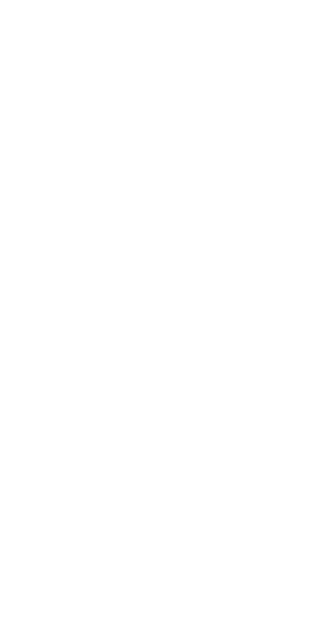 scroll, scrollTop: 0, scrollLeft: 0, axis: both 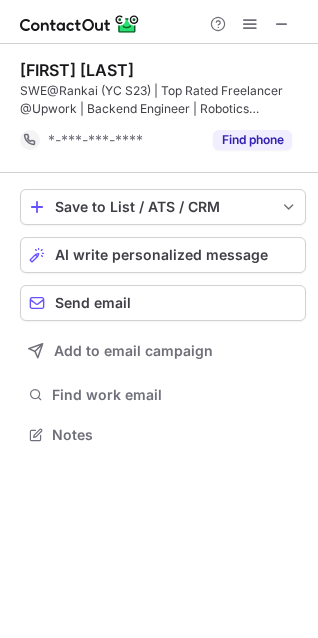 click on "Prakhar Sinha" at bounding box center [77, 70] 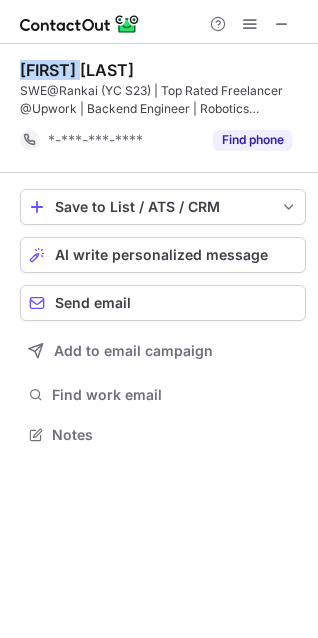 click on "Prakhar Sinha" at bounding box center [77, 70] 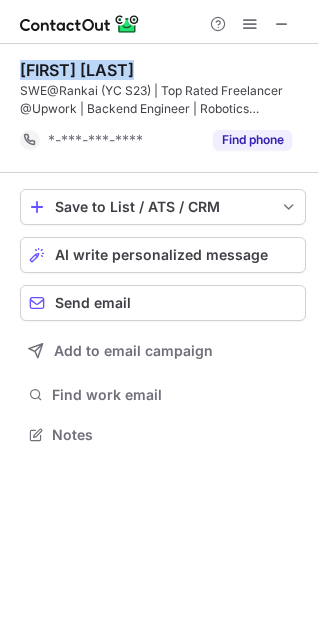 click on "Prakhar Sinha" at bounding box center [77, 70] 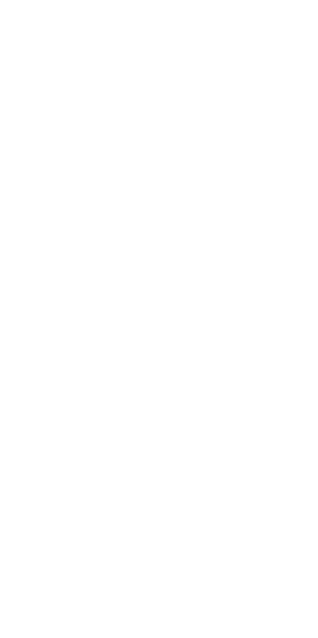 scroll, scrollTop: 0, scrollLeft: 0, axis: both 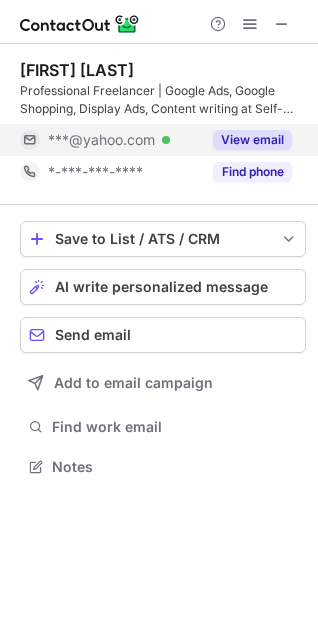 click on "View email" at bounding box center [252, 140] 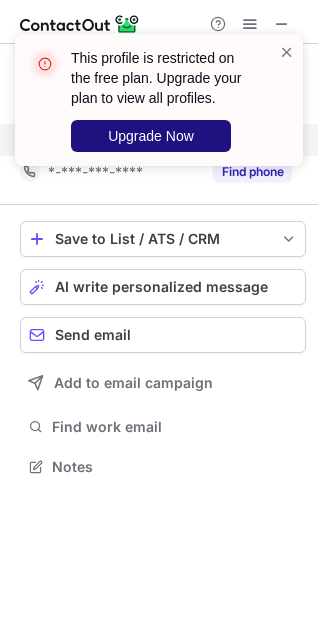 click on "Upgrade Now" at bounding box center (151, 136) 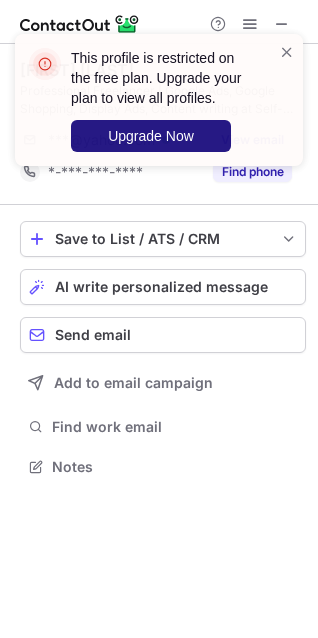 scroll, scrollTop: 10, scrollLeft: 10, axis: both 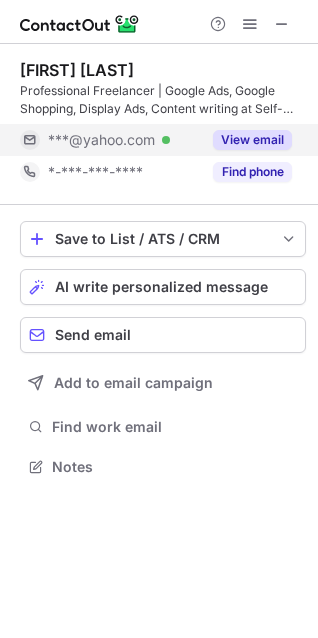 click on "View email" at bounding box center (252, 140) 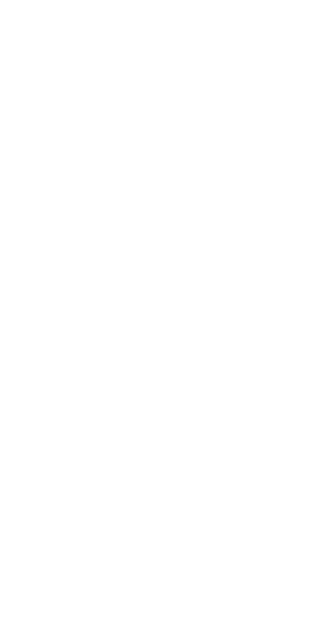 scroll, scrollTop: 0, scrollLeft: 0, axis: both 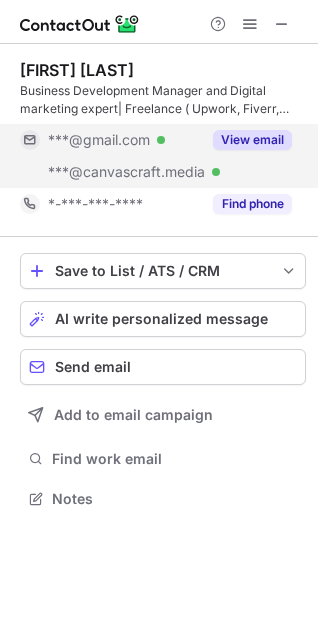 click on "View email" at bounding box center (252, 140) 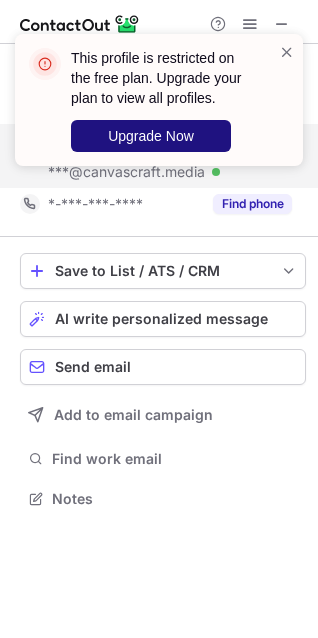 click on "Upgrade Now" at bounding box center (151, 136) 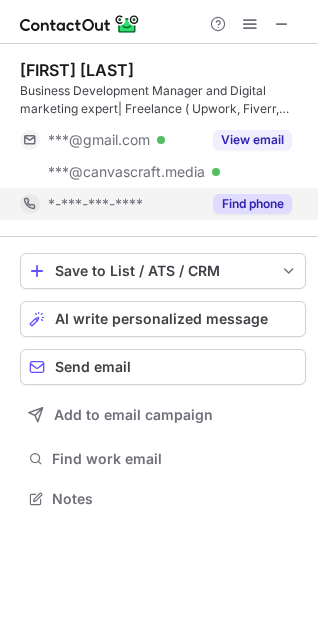 scroll, scrollTop: 10, scrollLeft: 10, axis: both 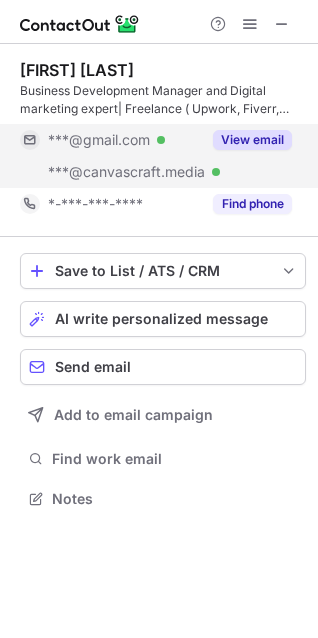 click on "View email" at bounding box center [252, 140] 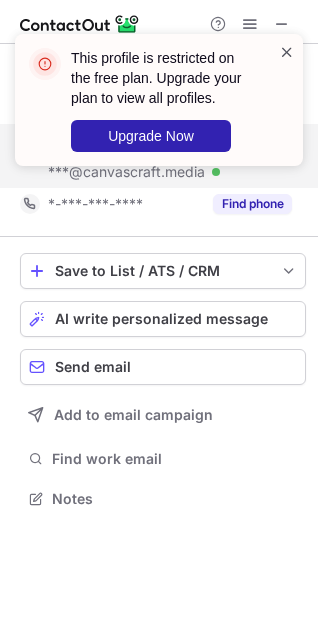 click at bounding box center (287, 52) 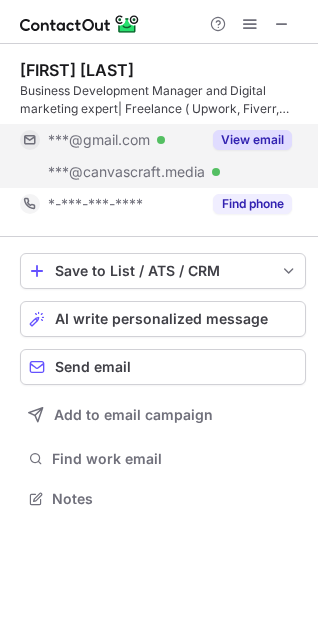 click on "View email" at bounding box center [246, 140] 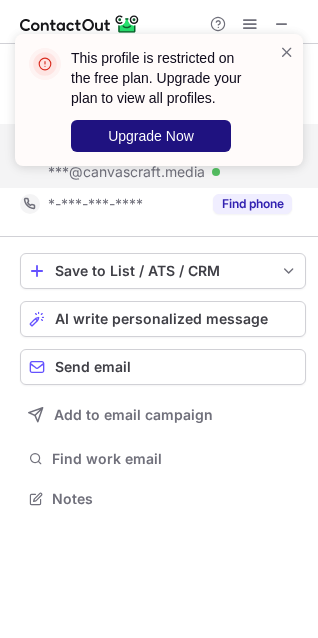 click on "Upgrade Now" at bounding box center (151, 136) 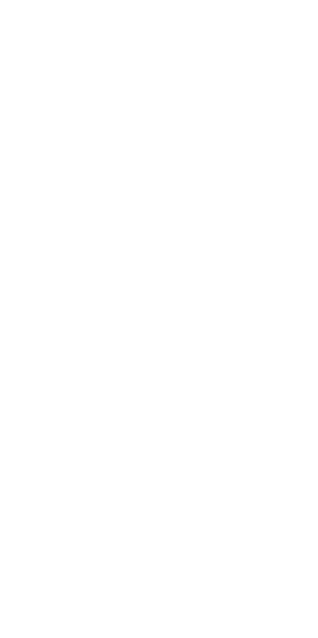 scroll, scrollTop: 0, scrollLeft: 0, axis: both 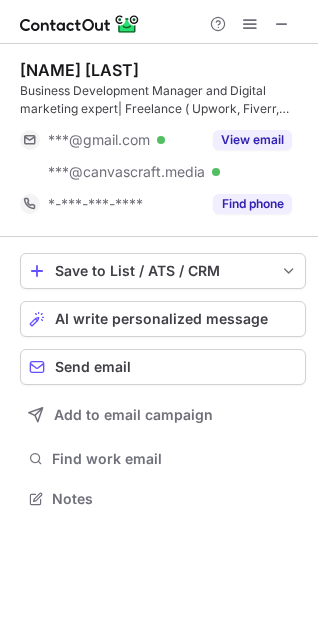 click on "View email" at bounding box center (252, 140) 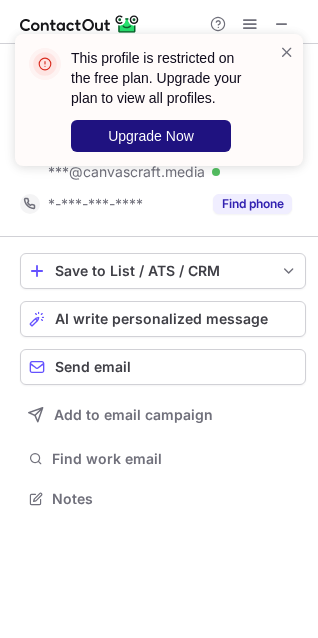 click on "Upgrade Now" at bounding box center [151, 136] 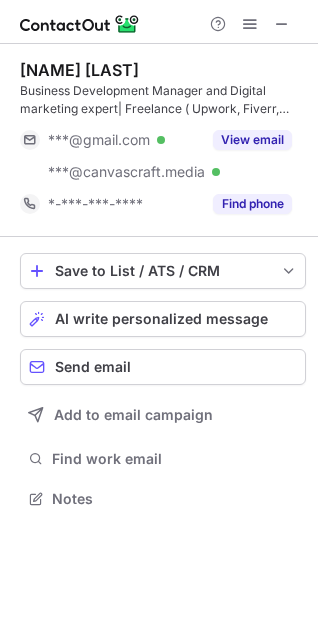 scroll, scrollTop: 10, scrollLeft: 10, axis: both 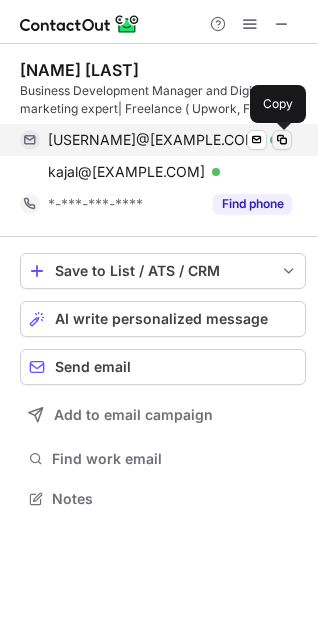 click at bounding box center [282, 140] 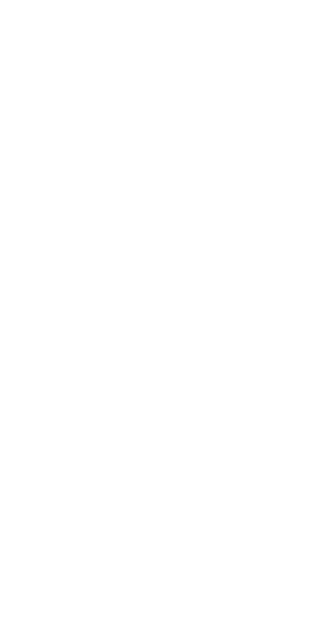 scroll, scrollTop: 0, scrollLeft: 0, axis: both 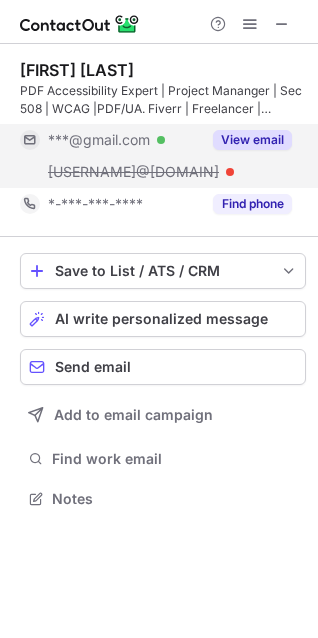 click on "View email" at bounding box center [252, 140] 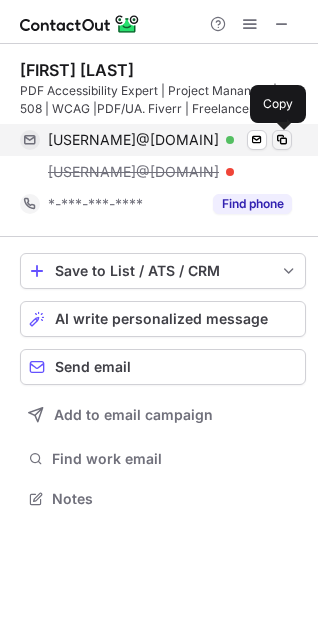 click at bounding box center [282, 140] 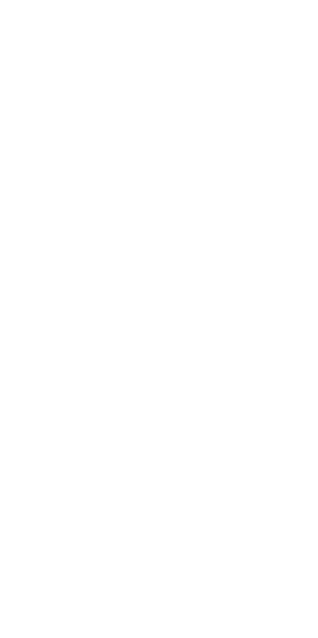 scroll, scrollTop: 0, scrollLeft: 0, axis: both 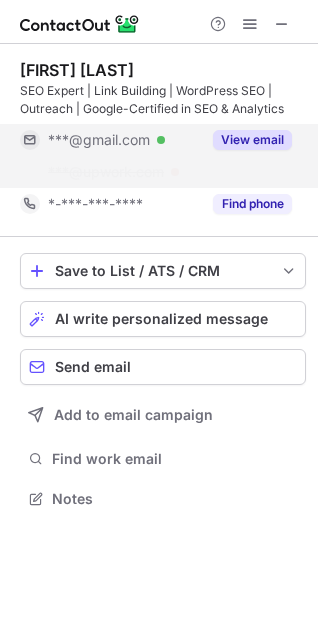click on "View email" at bounding box center [252, 140] 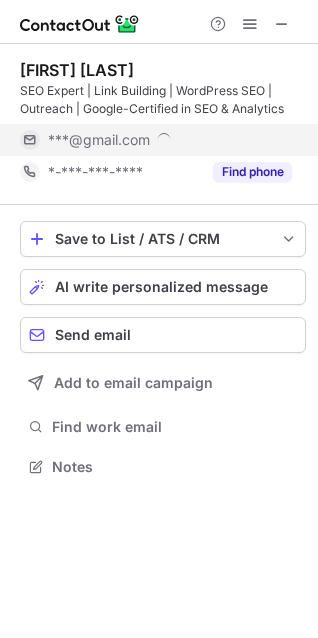 scroll, scrollTop: 453, scrollLeft: 318, axis: both 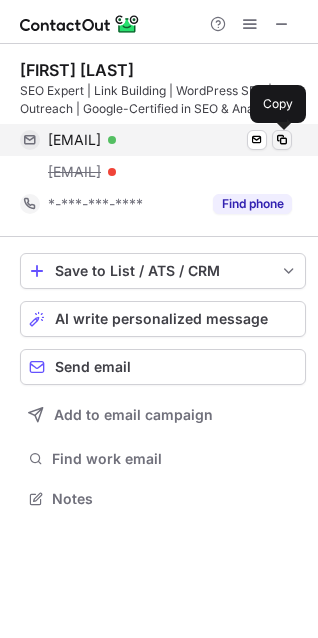 click at bounding box center (282, 140) 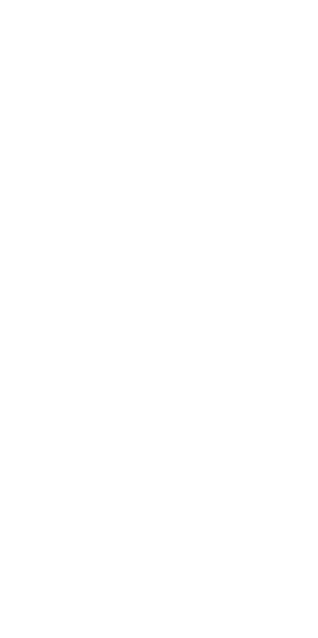 scroll, scrollTop: 0, scrollLeft: 0, axis: both 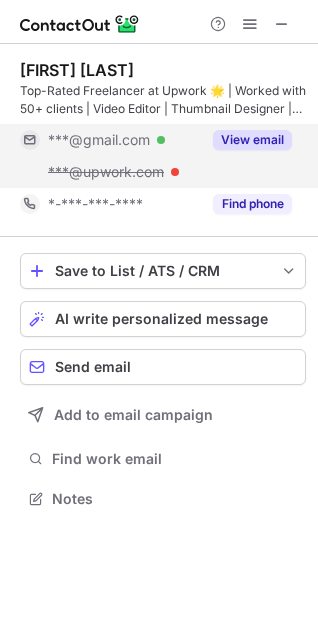 click on "View email" at bounding box center [252, 140] 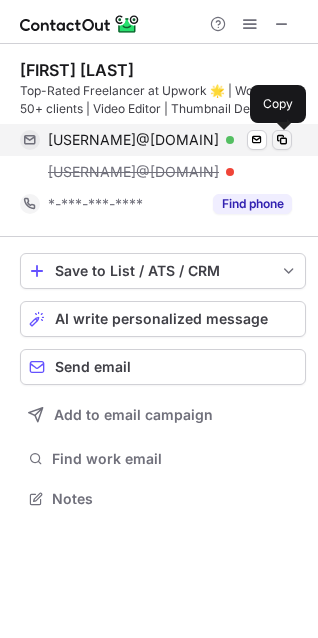 click at bounding box center (282, 140) 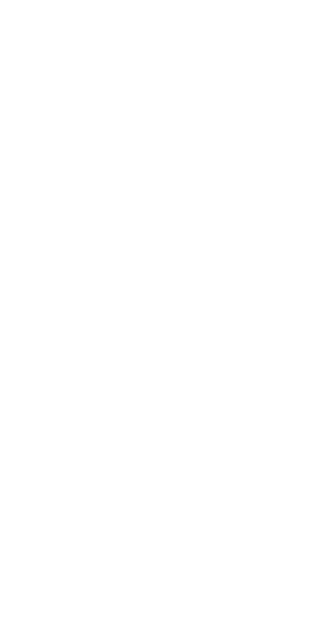 scroll, scrollTop: 0, scrollLeft: 0, axis: both 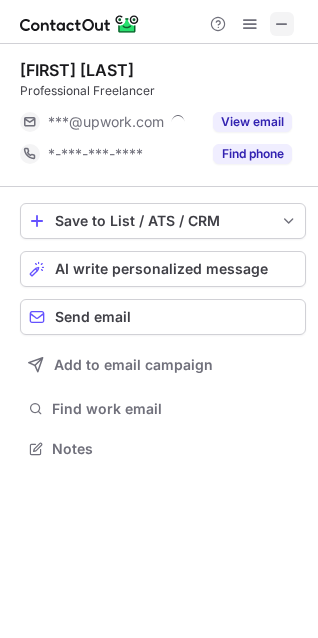 click at bounding box center (282, 24) 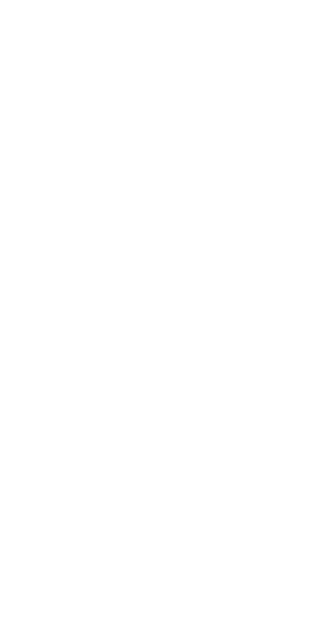 scroll, scrollTop: 0, scrollLeft: 0, axis: both 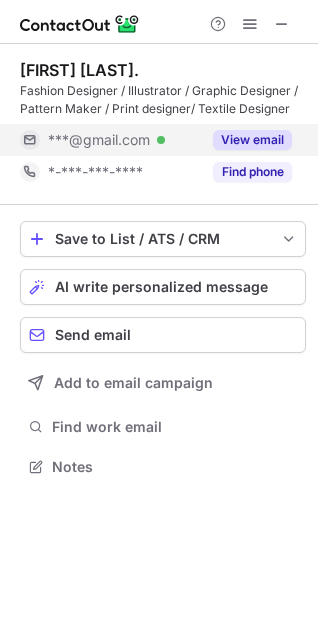click on "View email" at bounding box center [252, 140] 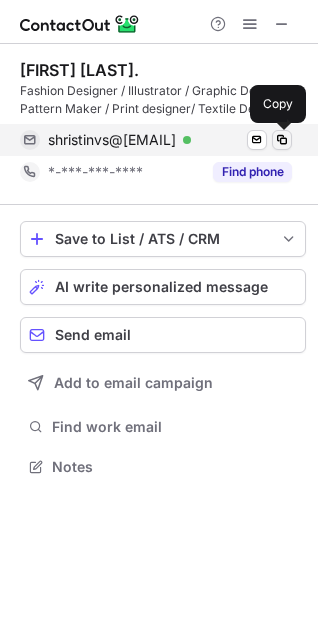 click at bounding box center (282, 140) 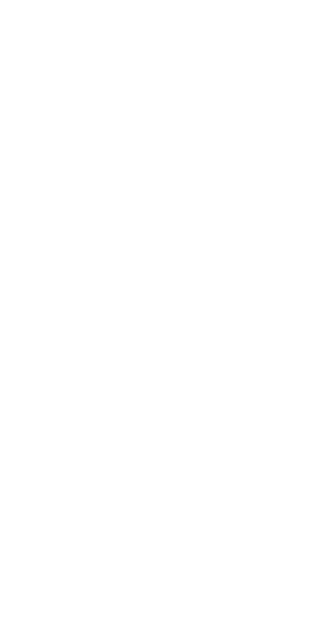 scroll, scrollTop: 0, scrollLeft: 0, axis: both 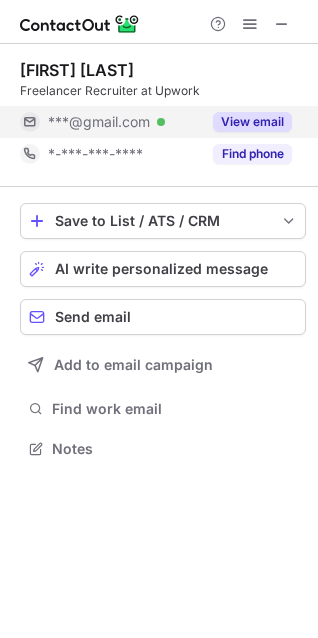 click on "View email" at bounding box center [246, 122] 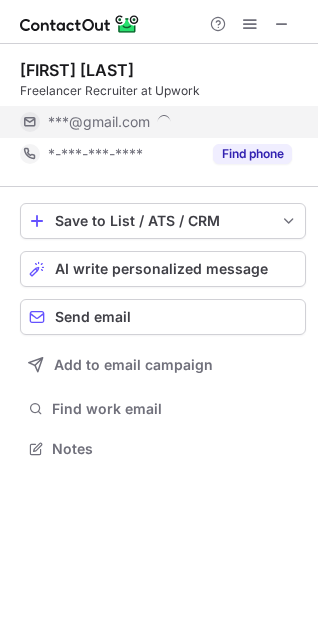 scroll, scrollTop: 10, scrollLeft: 10, axis: both 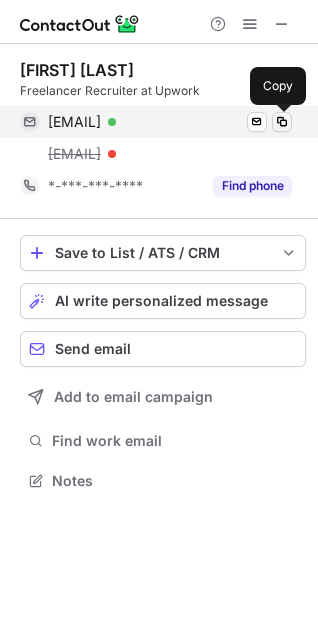 click at bounding box center [282, 122] 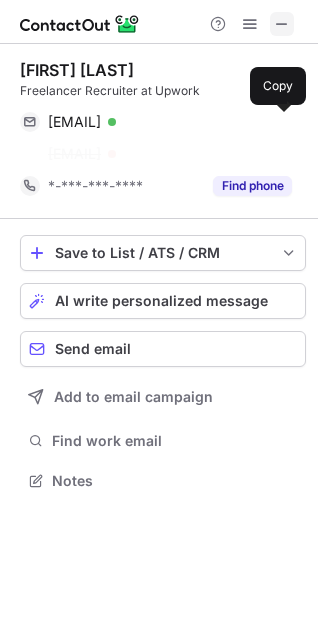 click at bounding box center (282, 24) 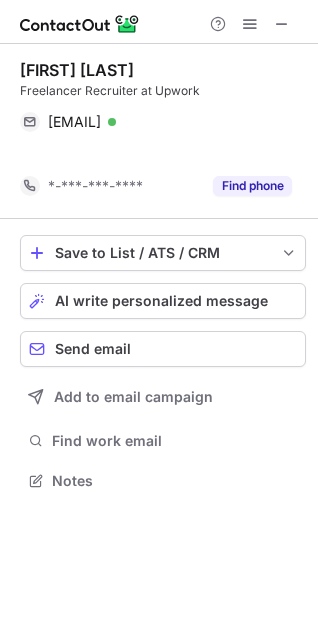 scroll, scrollTop: 435, scrollLeft: 318, axis: both 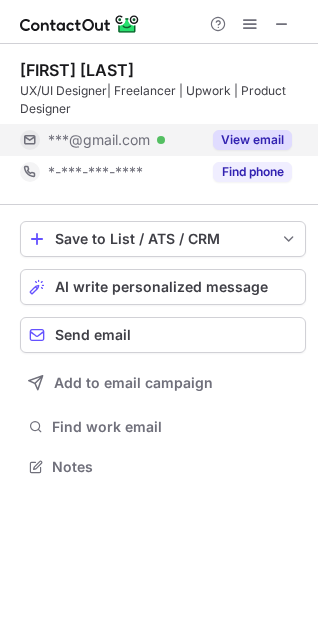 click on "View email" at bounding box center (252, 140) 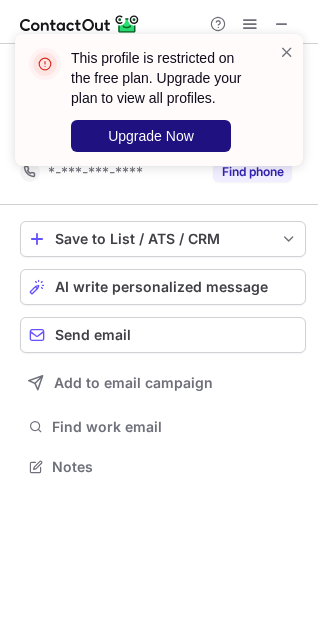 click on "Upgrade Now" at bounding box center [151, 136] 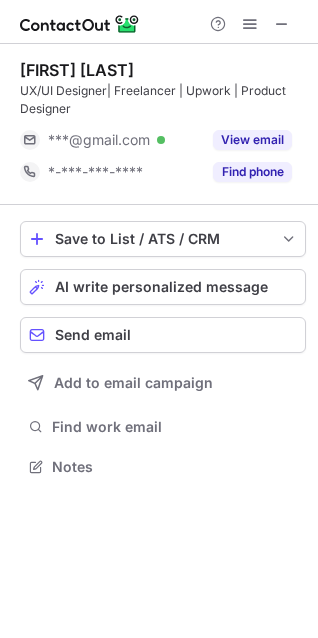 scroll, scrollTop: 10, scrollLeft: 10, axis: both 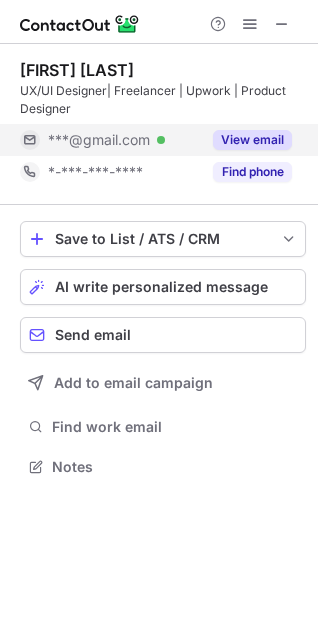 click on "View email" at bounding box center [252, 140] 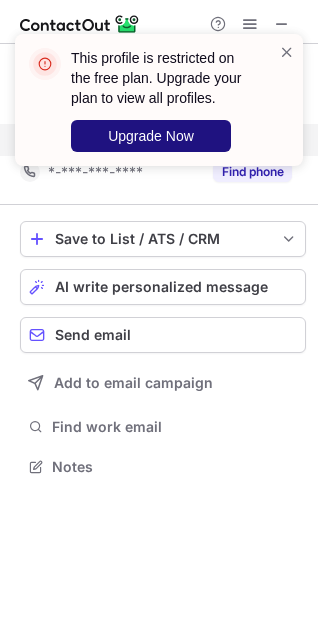click on "Upgrade Now" at bounding box center (151, 136) 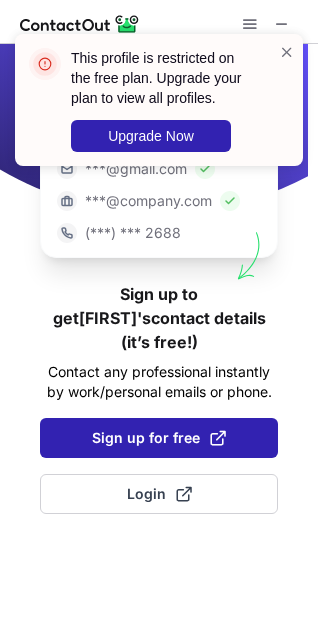 click on "Sign up for free" at bounding box center [159, 438] 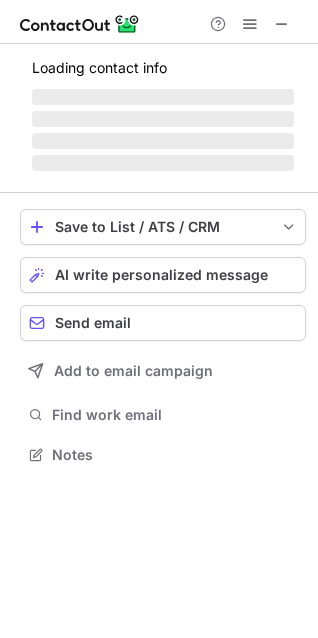 scroll, scrollTop: 10, scrollLeft: 10, axis: both 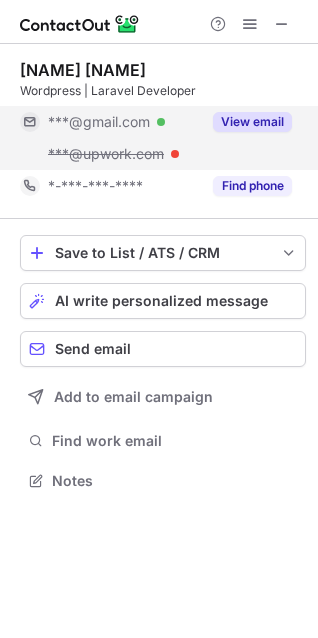 click on "View email" at bounding box center (252, 122) 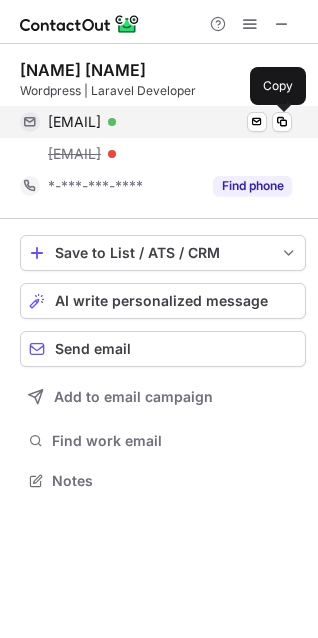 click at bounding box center [282, 122] 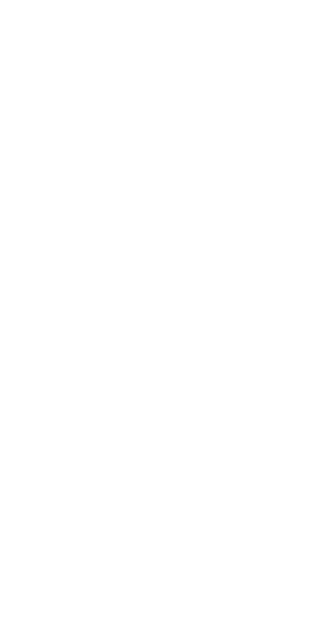 scroll, scrollTop: 0, scrollLeft: 0, axis: both 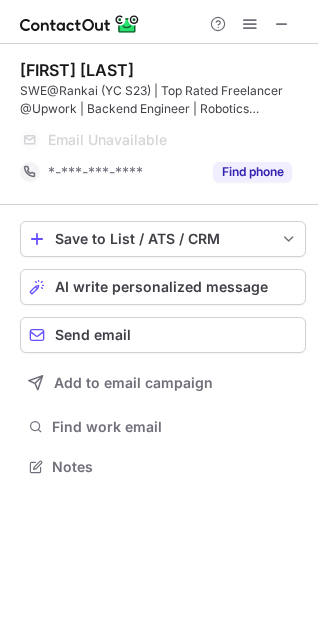 click on "[FIRST] [LAST]" at bounding box center (77, 70) 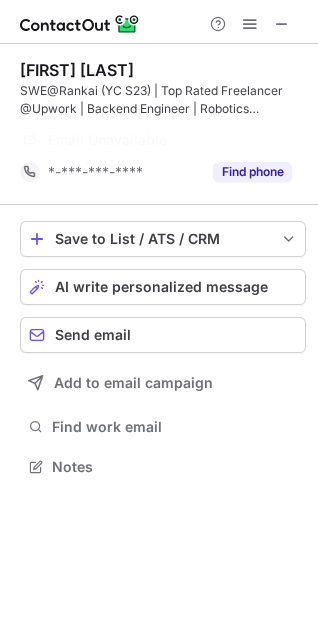 click on "[FIRST] [LAST]" at bounding box center [77, 70] 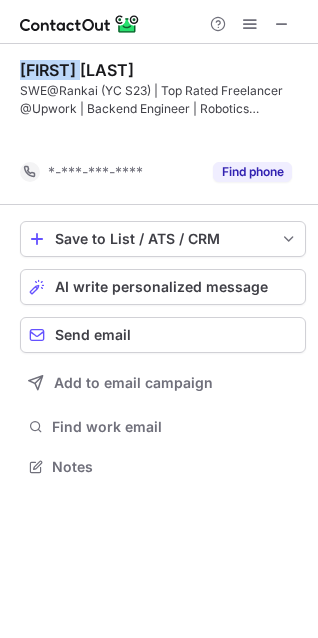 click on "[FIRST] [LAST]" at bounding box center [77, 70] 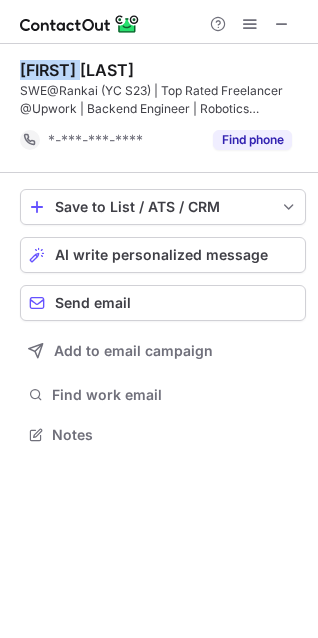 copy on "[FIRST]" 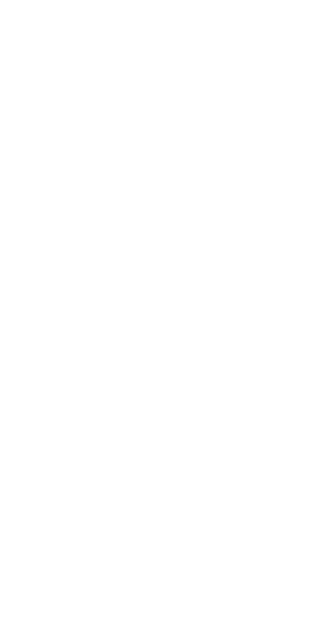 scroll, scrollTop: 0, scrollLeft: 0, axis: both 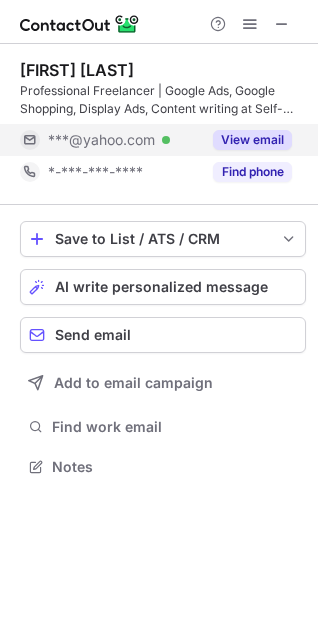click on "View email" at bounding box center [252, 140] 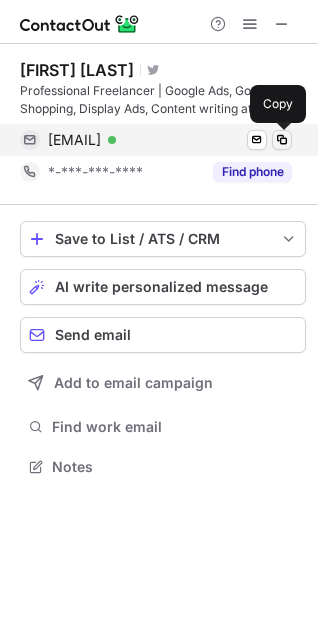 click at bounding box center (282, 140) 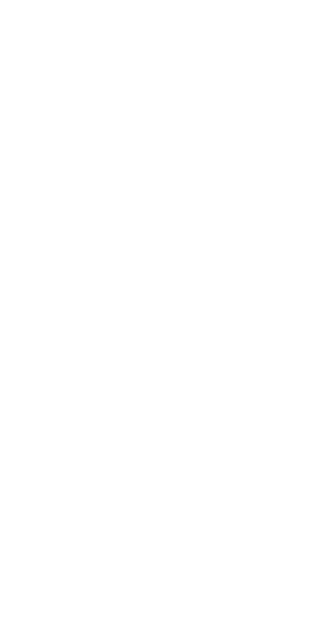 scroll, scrollTop: 0, scrollLeft: 0, axis: both 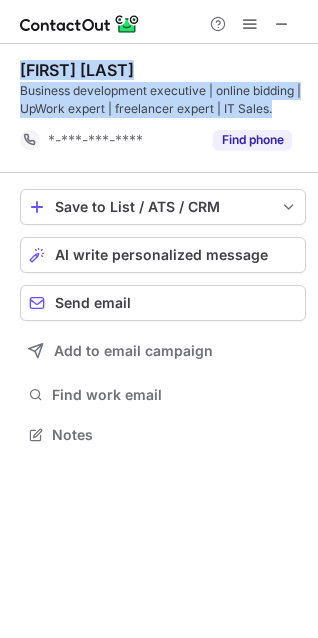 drag, startPoint x: 20, startPoint y: 63, endPoint x: 273, endPoint y: 108, distance: 256.97083 